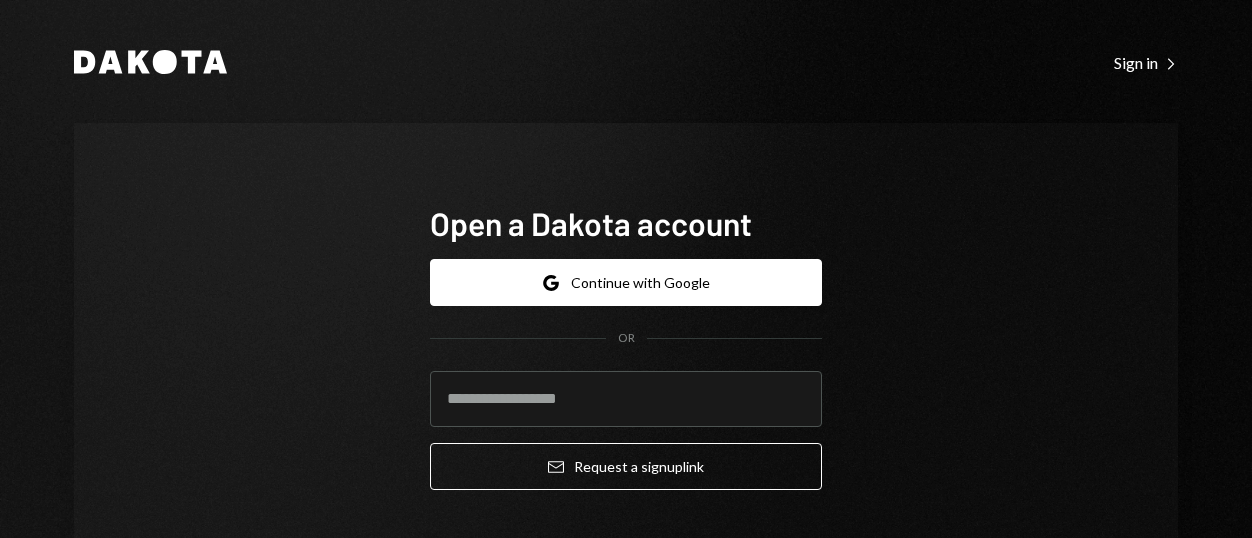 scroll, scrollTop: 0, scrollLeft: 0, axis: both 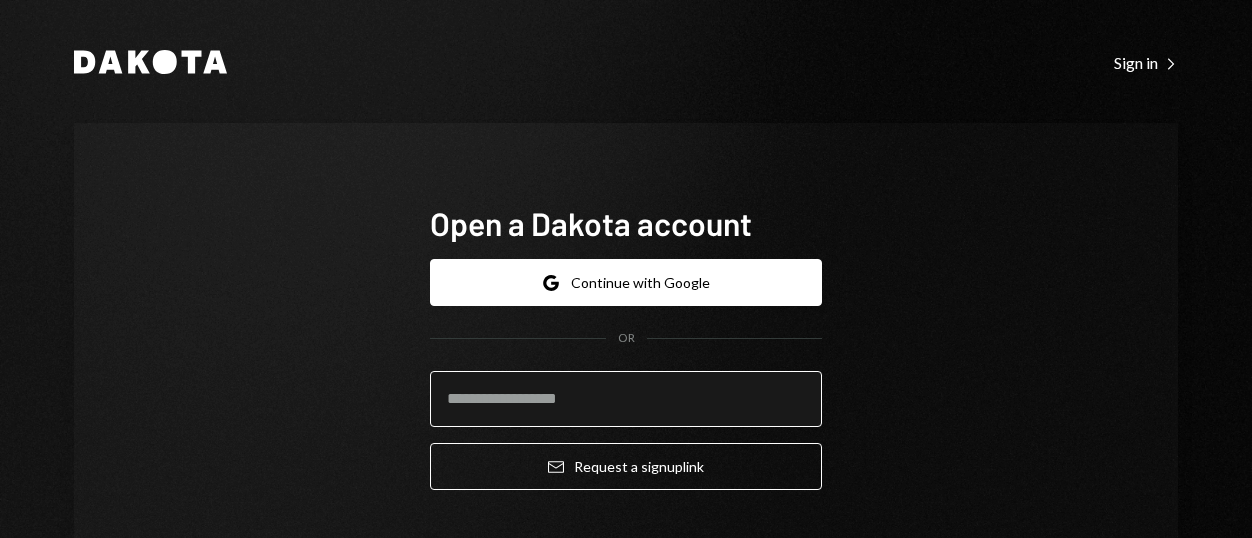click at bounding box center [626, 399] 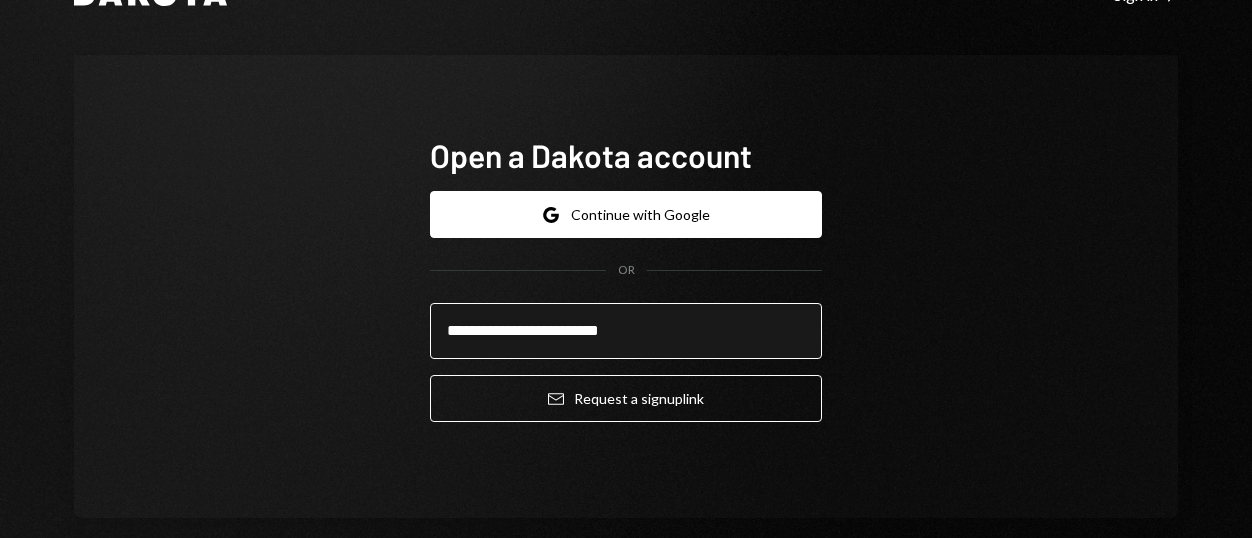 scroll, scrollTop: 94, scrollLeft: 0, axis: vertical 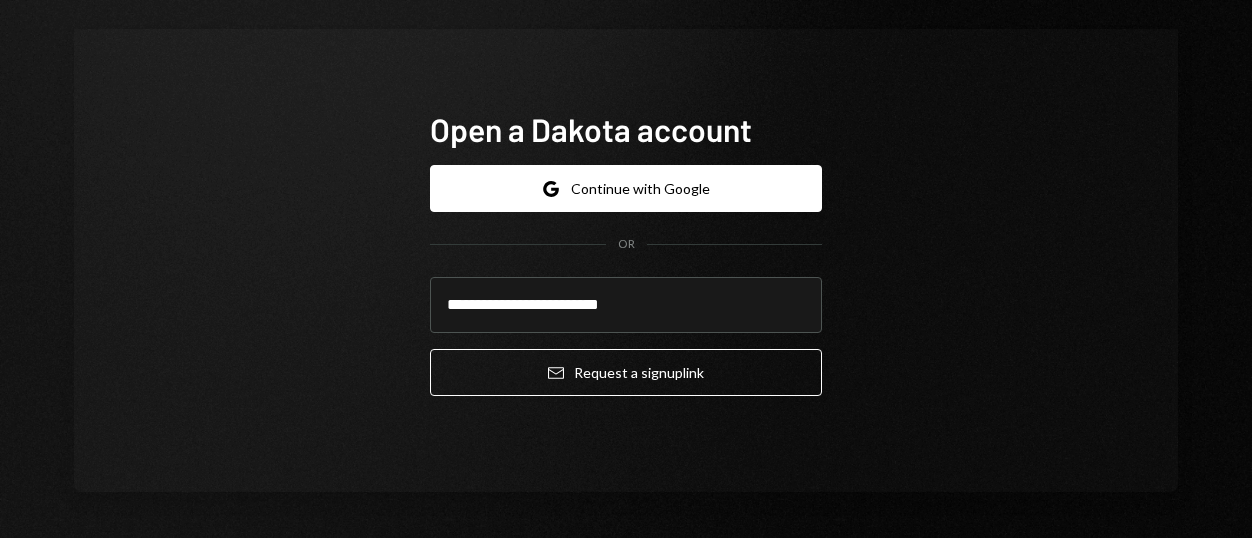 click on "**********" at bounding box center [626, 260] 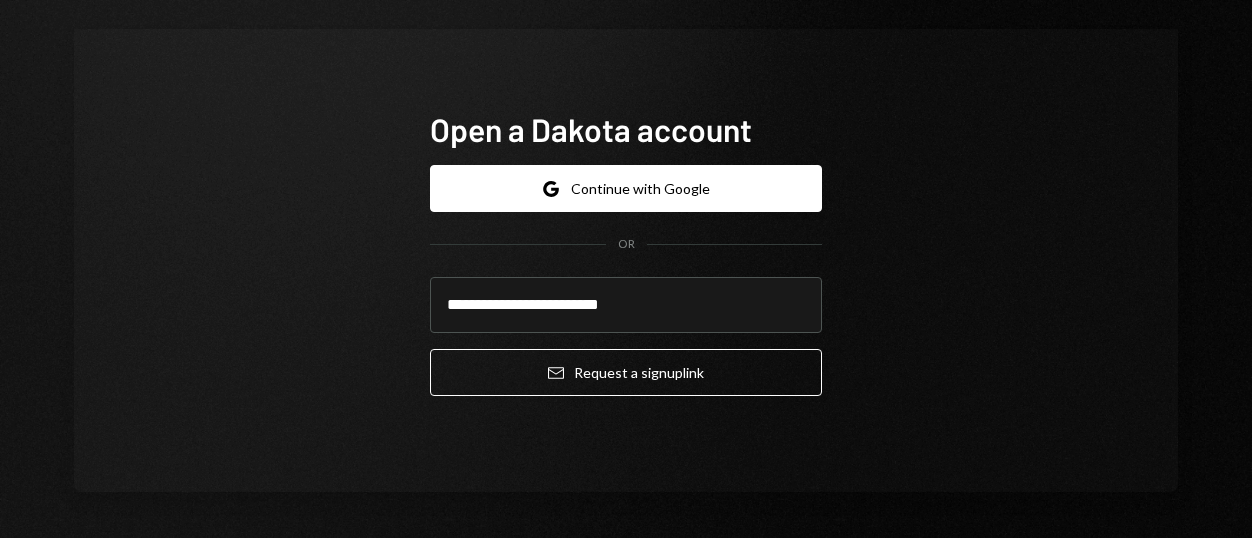 drag, startPoint x: 654, startPoint y: 307, endPoint x: 263, endPoint y: 283, distance: 391.73587 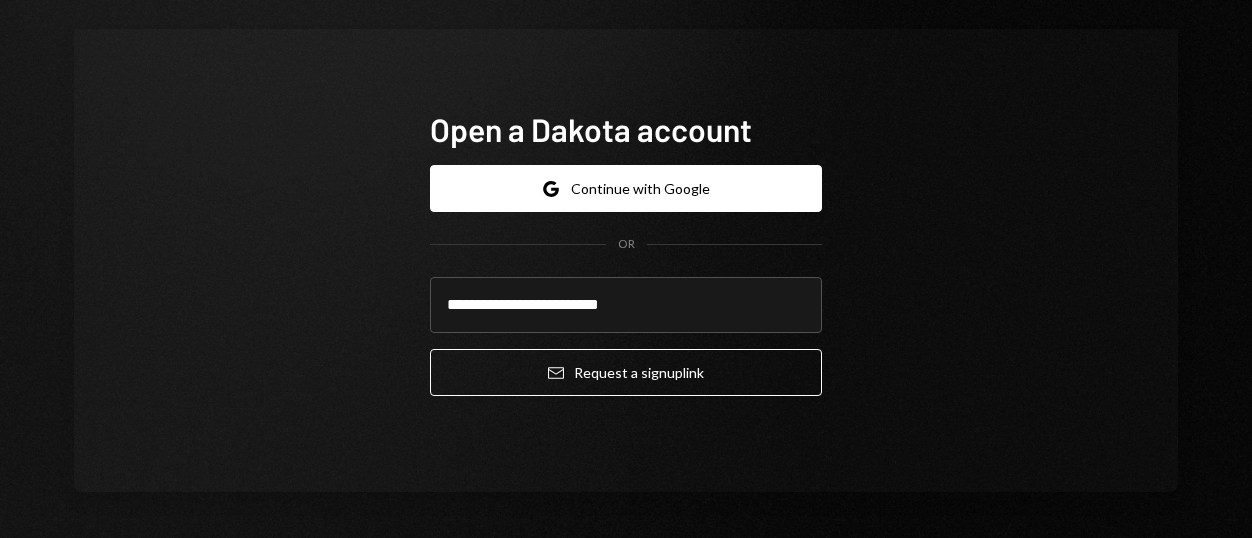 click on "**********" at bounding box center [626, 260] 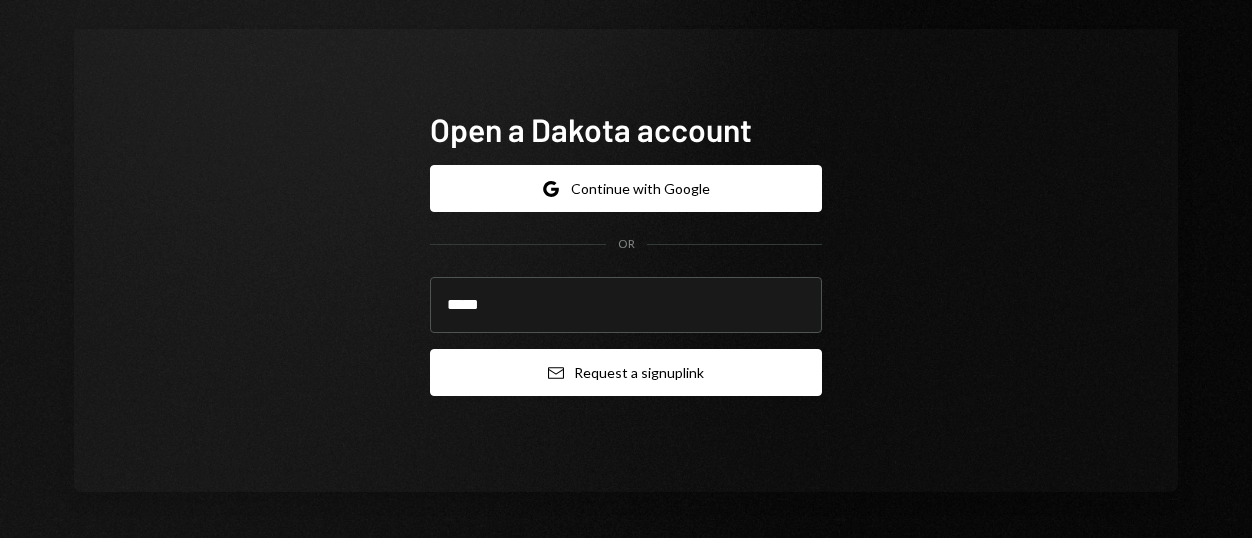 type on "**********" 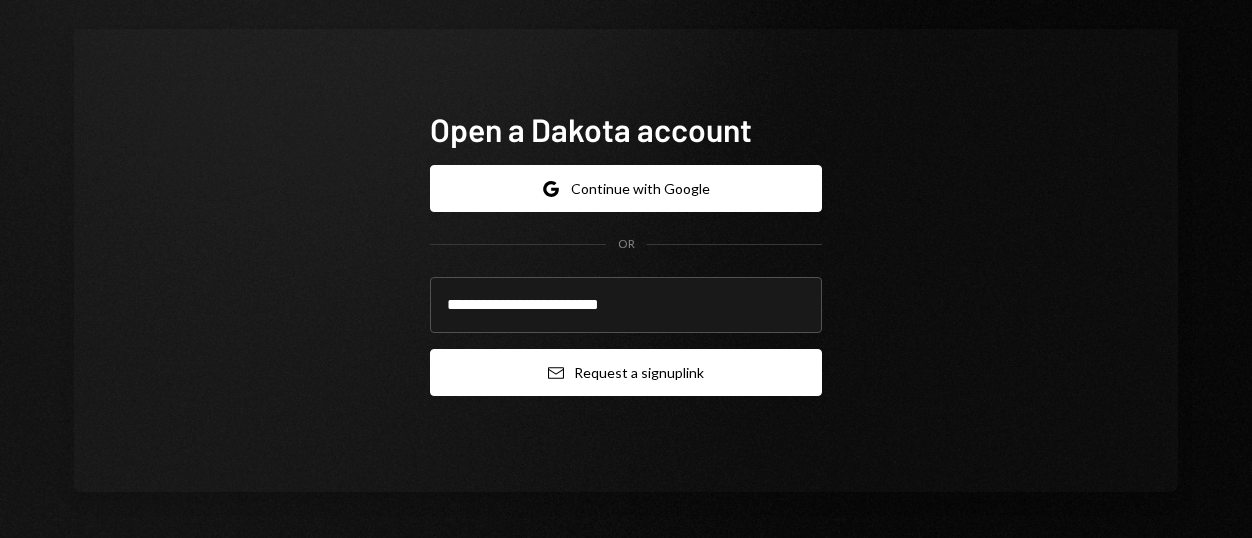 click on "Email Request a sign  up  link" at bounding box center [626, 372] 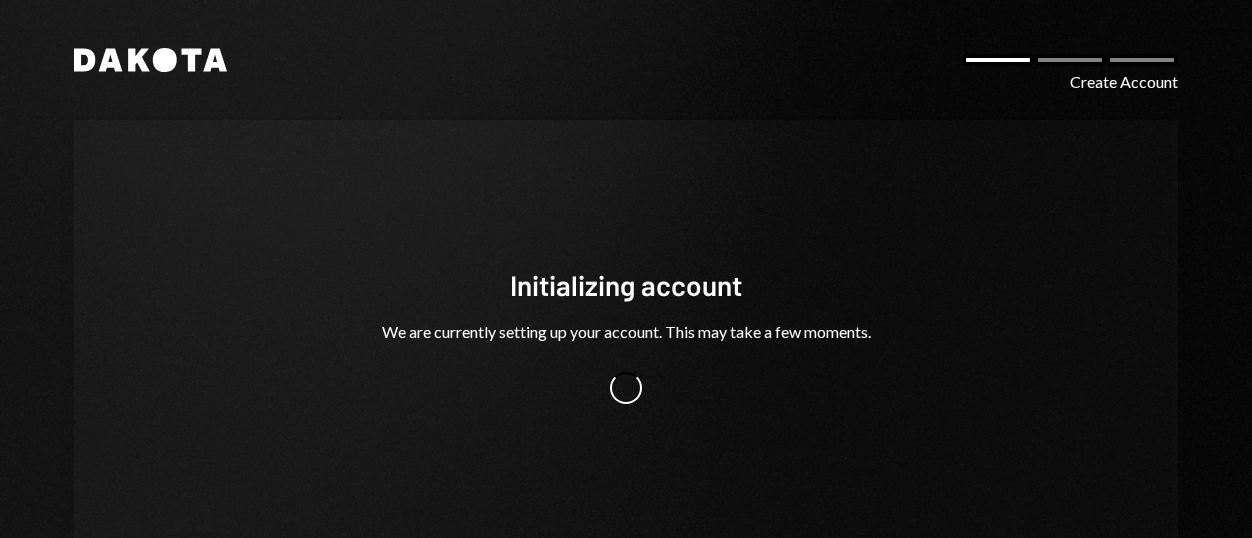 scroll, scrollTop: 0, scrollLeft: 0, axis: both 